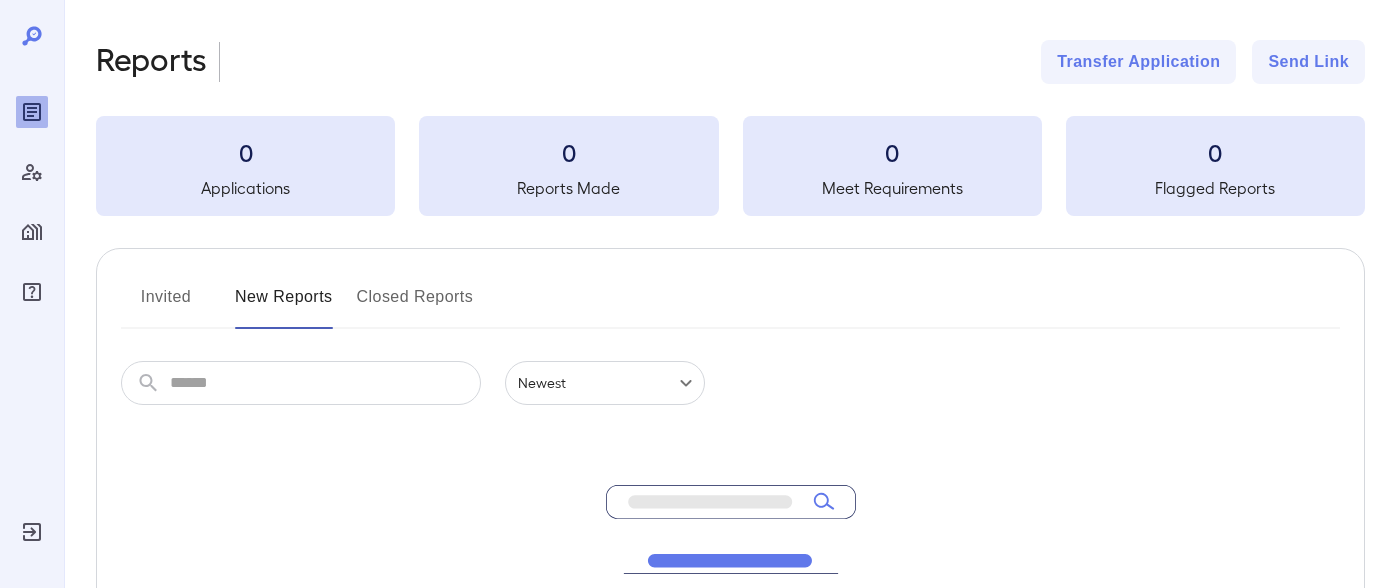 scroll, scrollTop: 0, scrollLeft: 0, axis: both 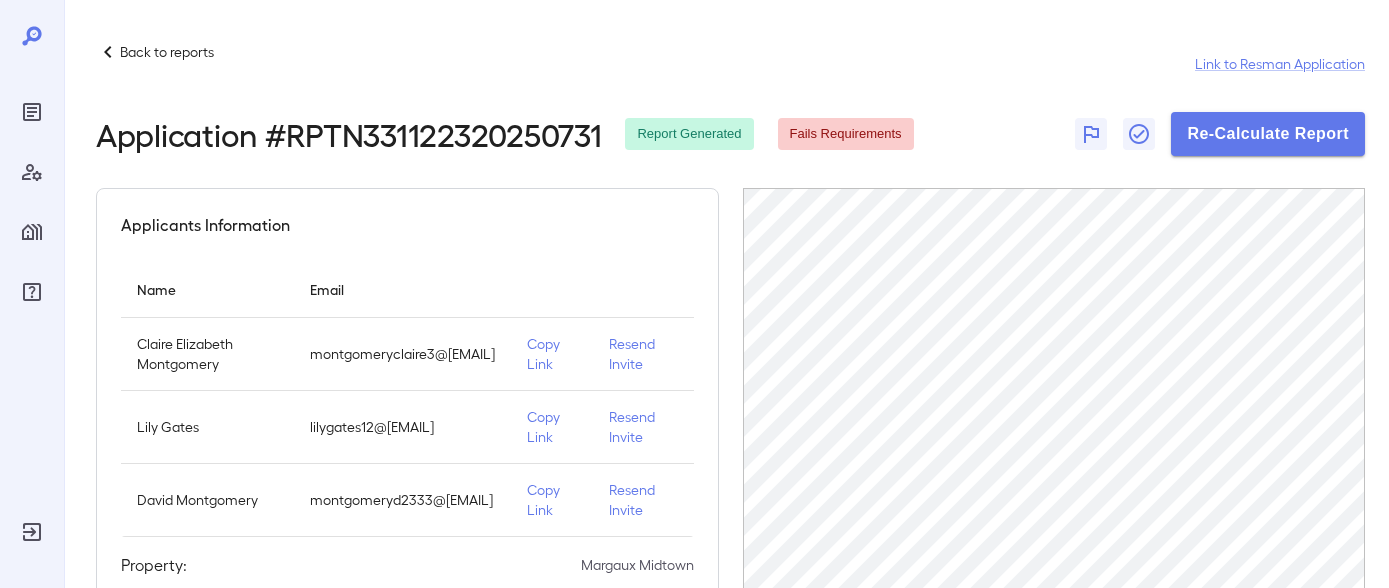 click 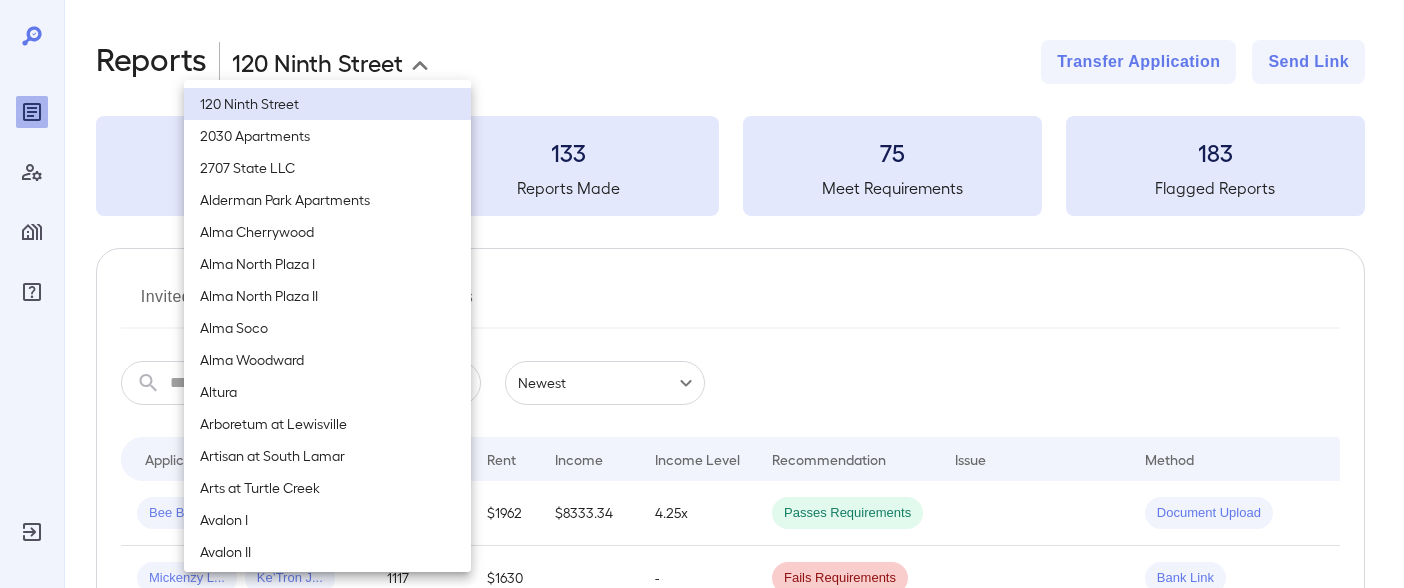 drag, startPoint x: 326, startPoint y: 56, endPoint x: 313, endPoint y: 60, distance: 13.601471 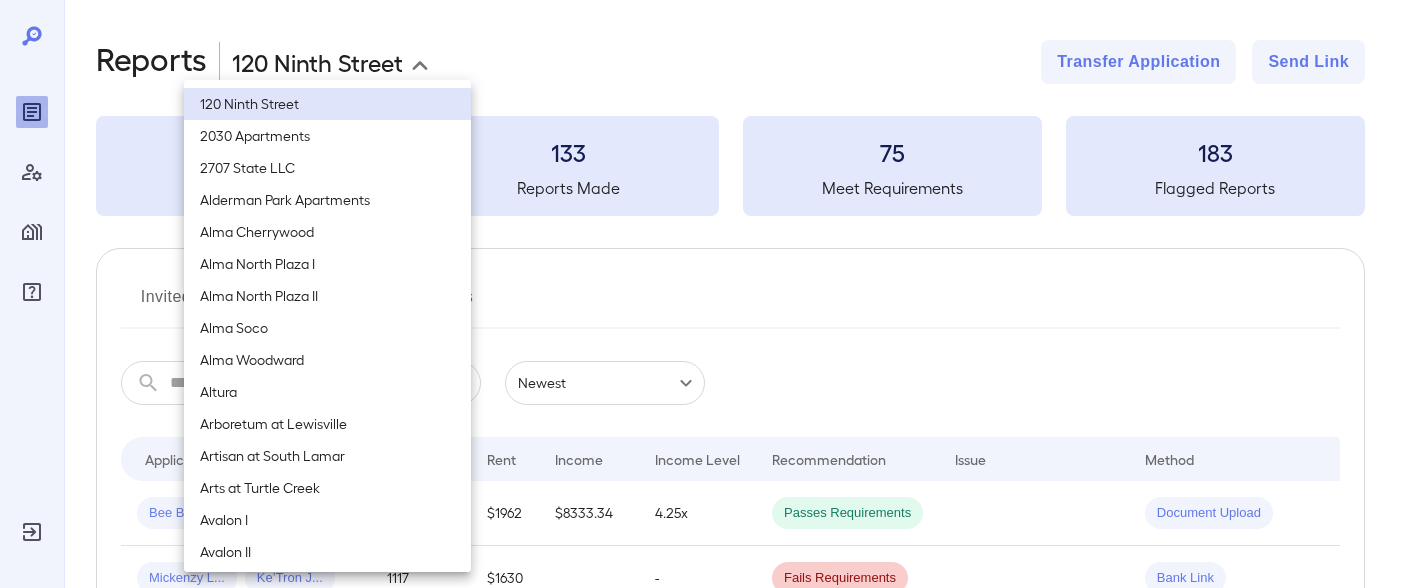 click on "**********" at bounding box center [702, 294] 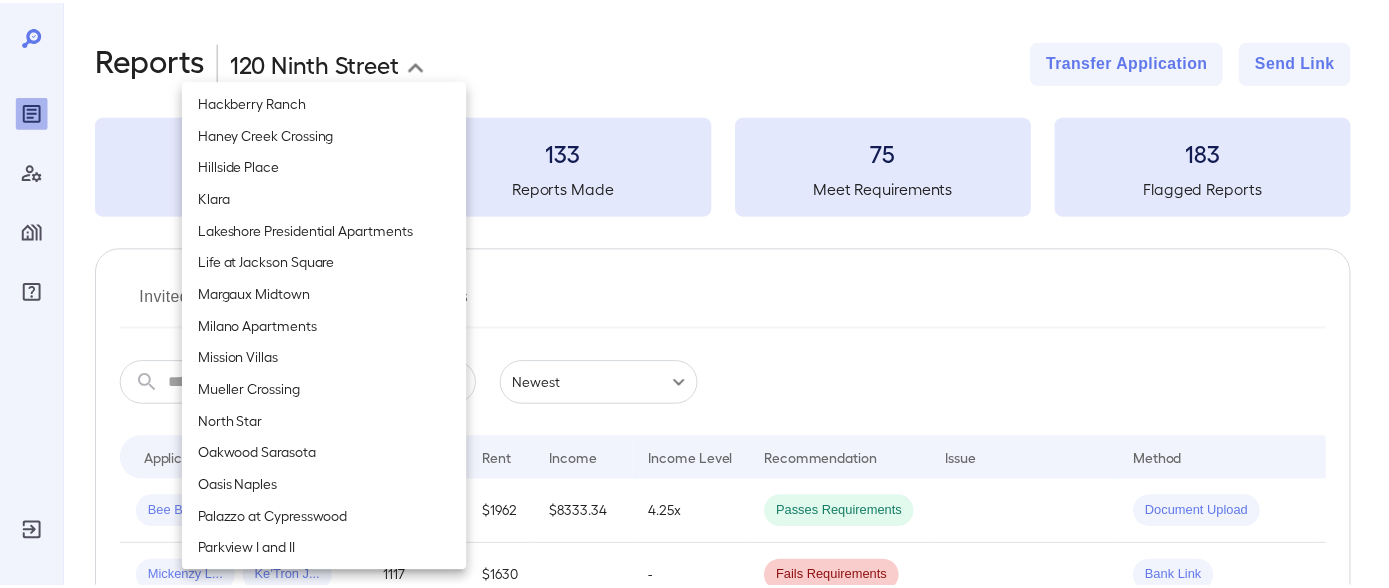 scroll, scrollTop: 1400, scrollLeft: 0, axis: vertical 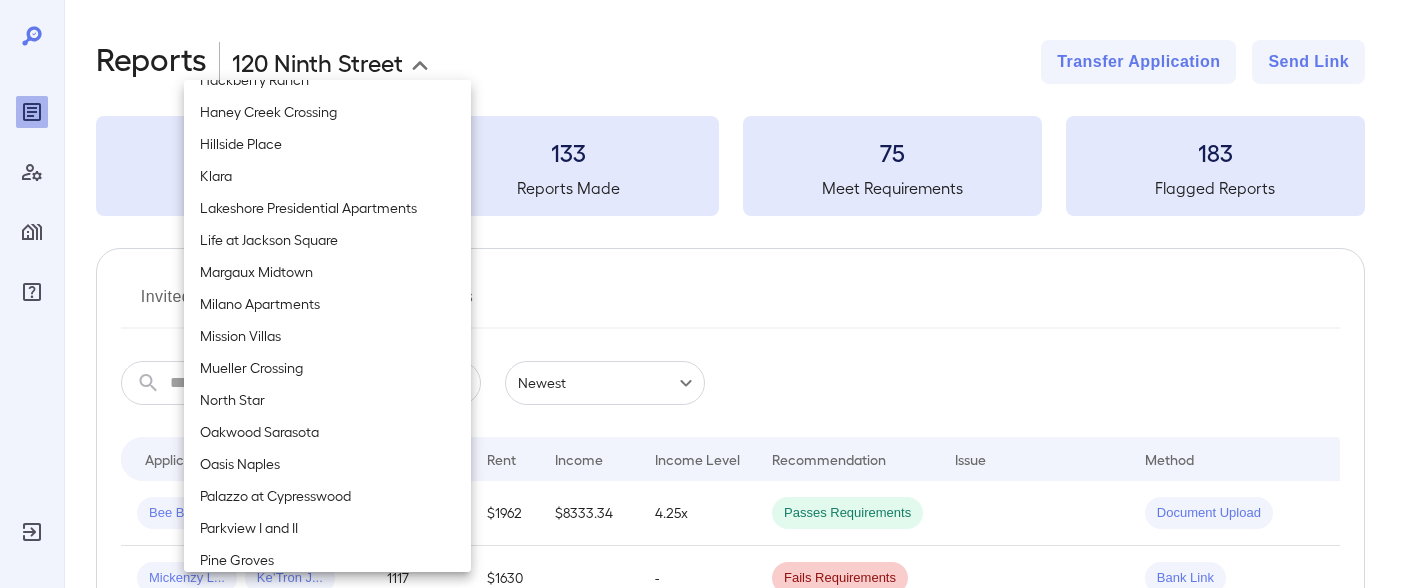 click on "North Star" at bounding box center (327, 400) 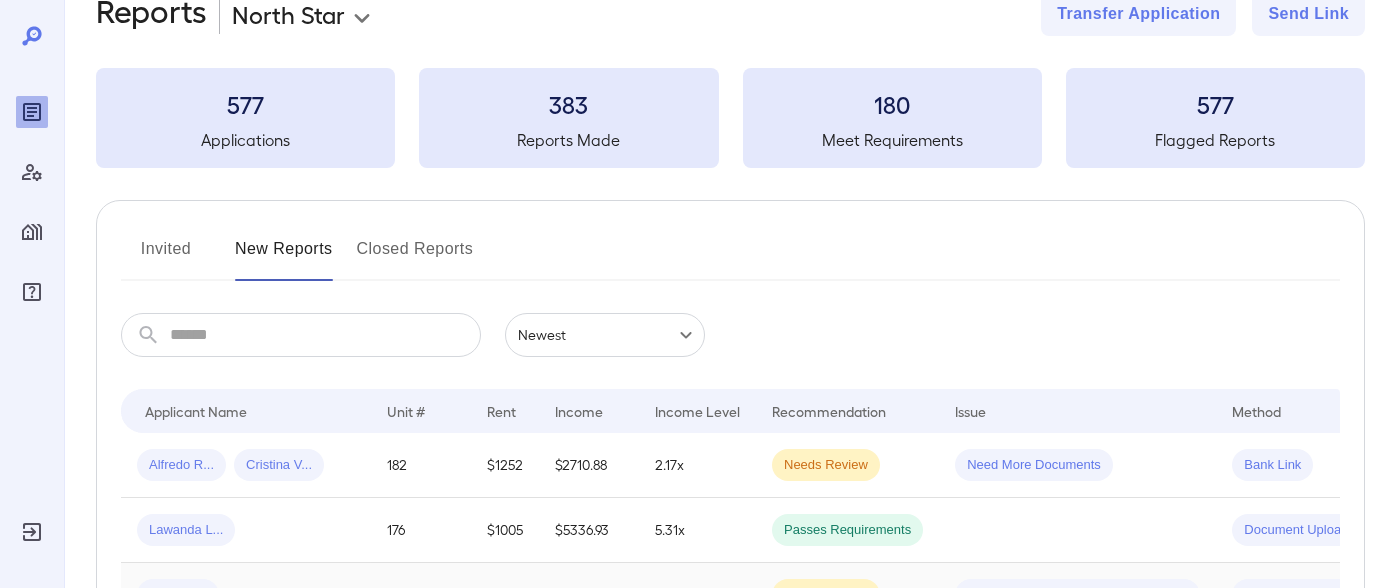 scroll, scrollTop: 248, scrollLeft: 0, axis: vertical 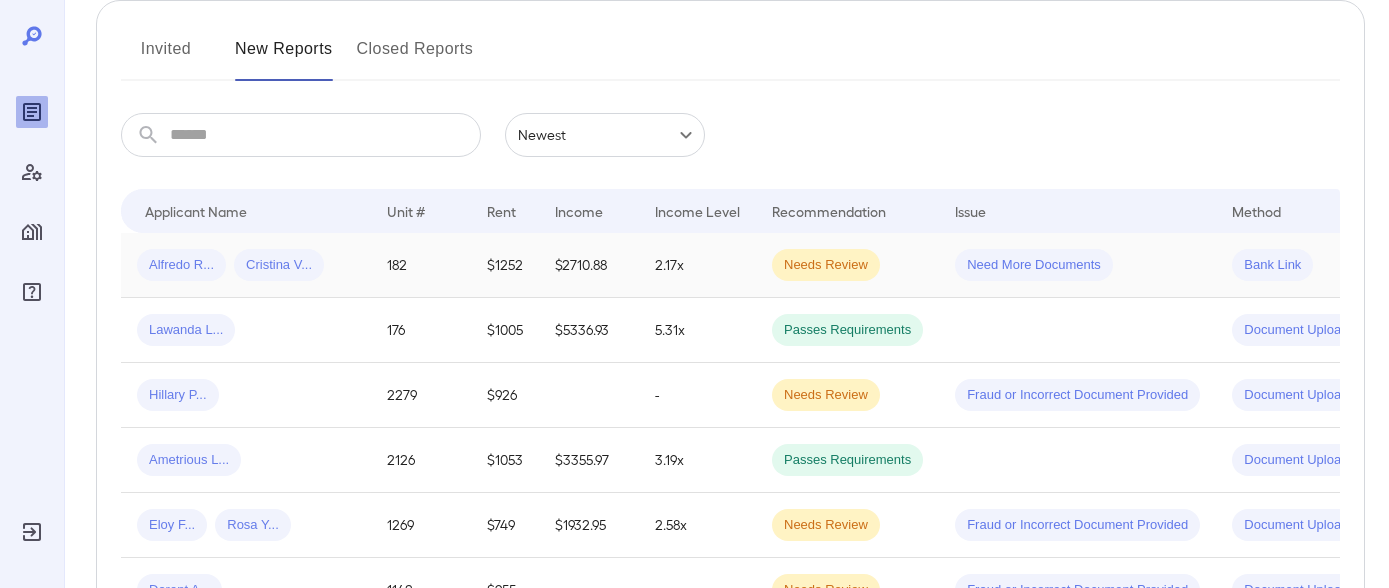 click on "Alfredo R... Cristina V..." at bounding box center [246, 265] 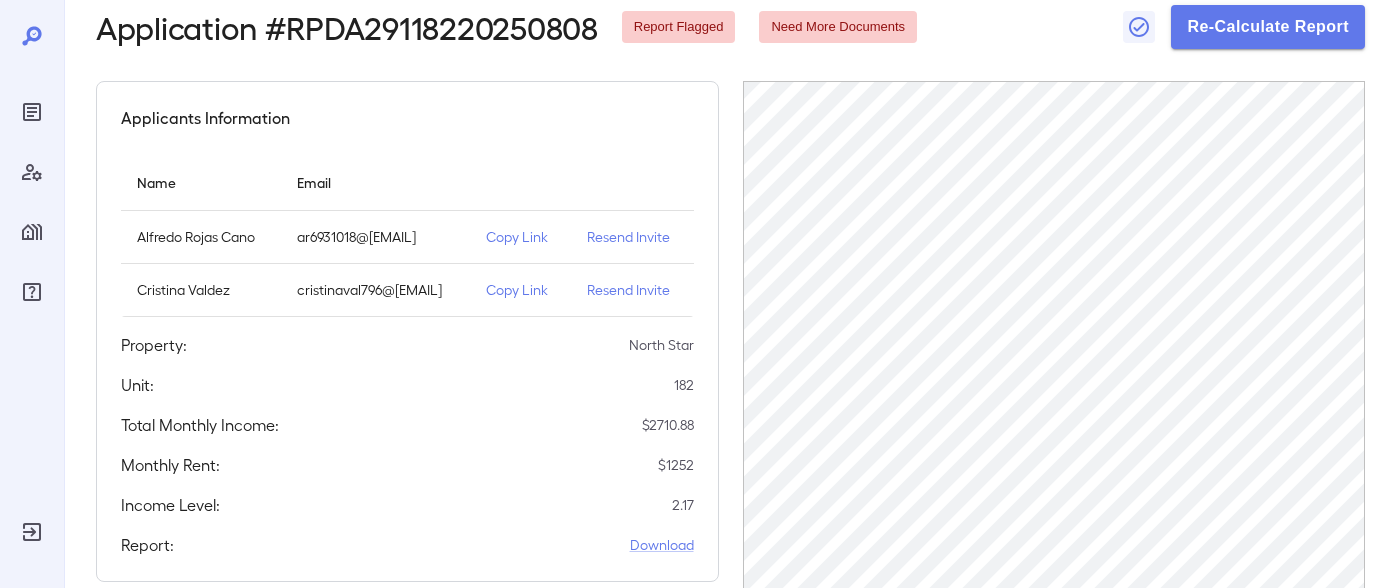 scroll, scrollTop: 200, scrollLeft: 0, axis: vertical 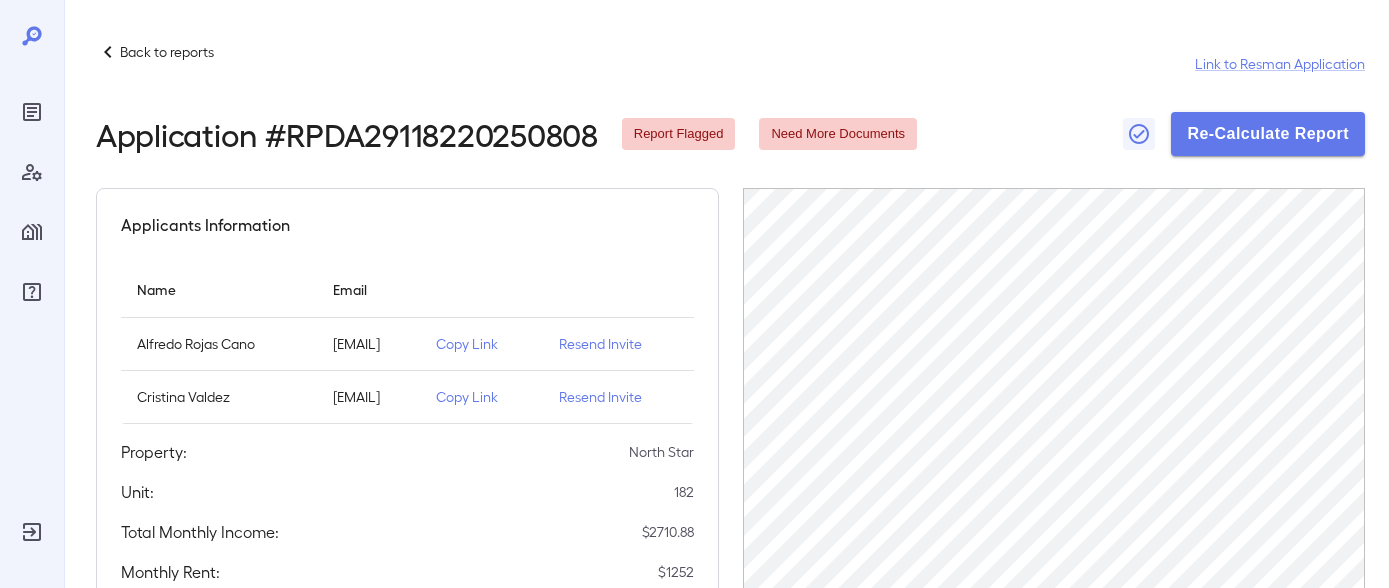 click 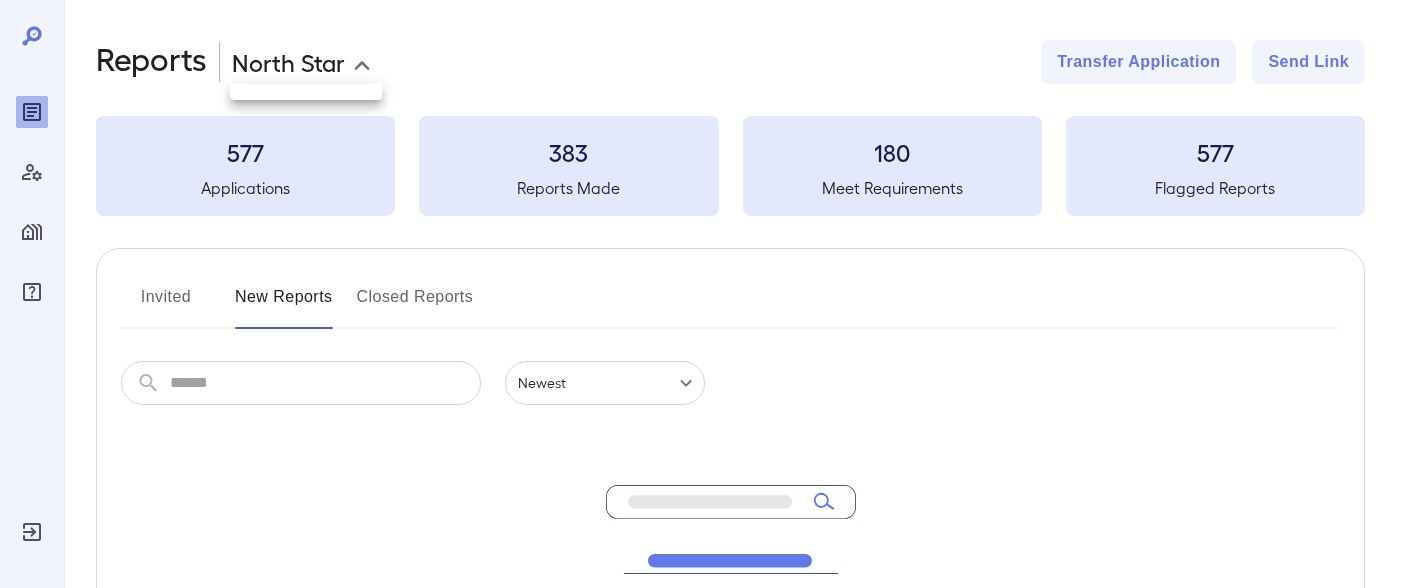 click on "**********" at bounding box center [702, 294] 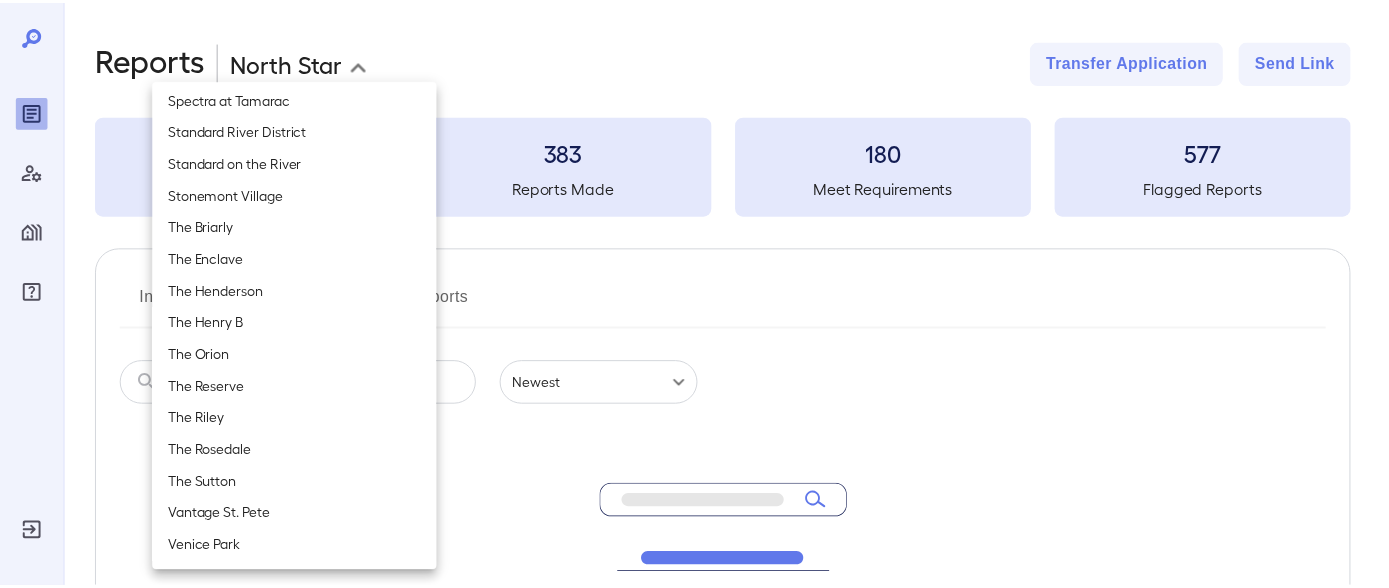 scroll, scrollTop: 2532, scrollLeft: 0, axis: vertical 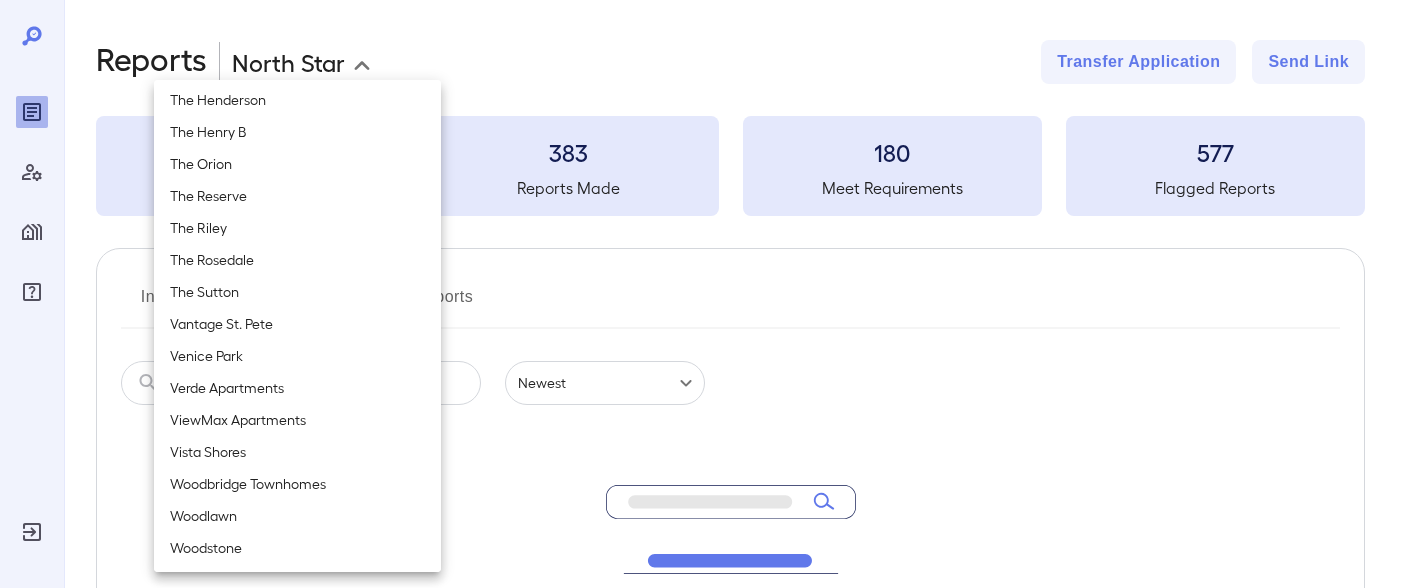 click on "The Orion" at bounding box center (297, 164) 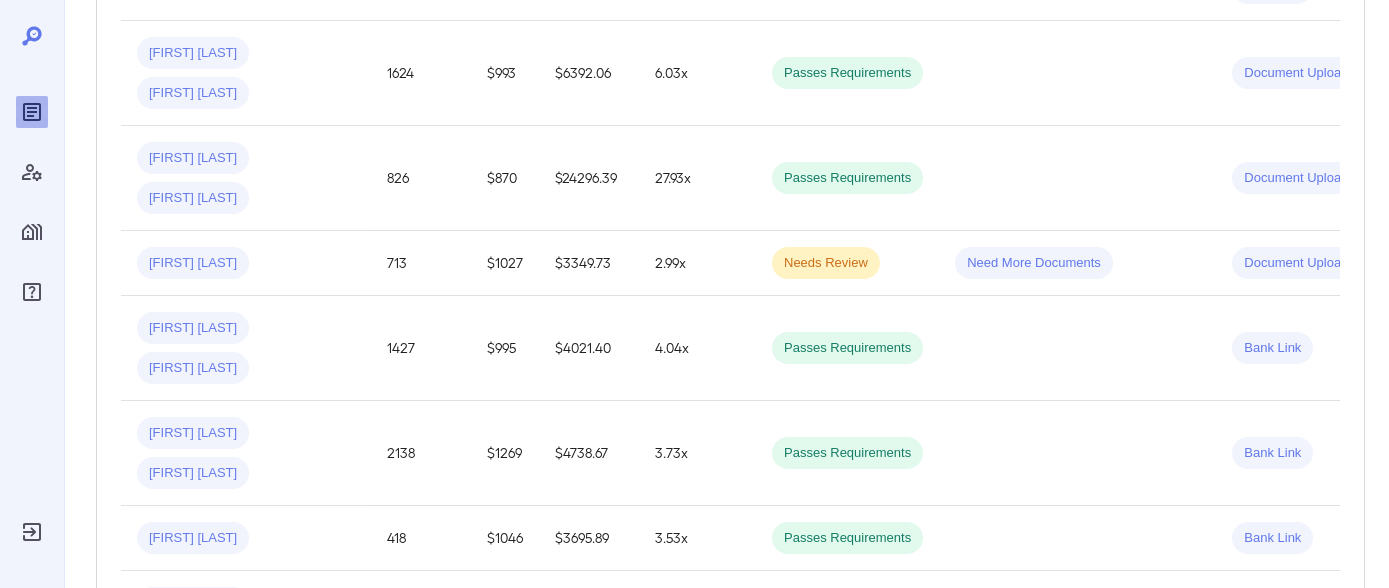 scroll, scrollTop: 1718, scrollLeft: 0, axis: vertical 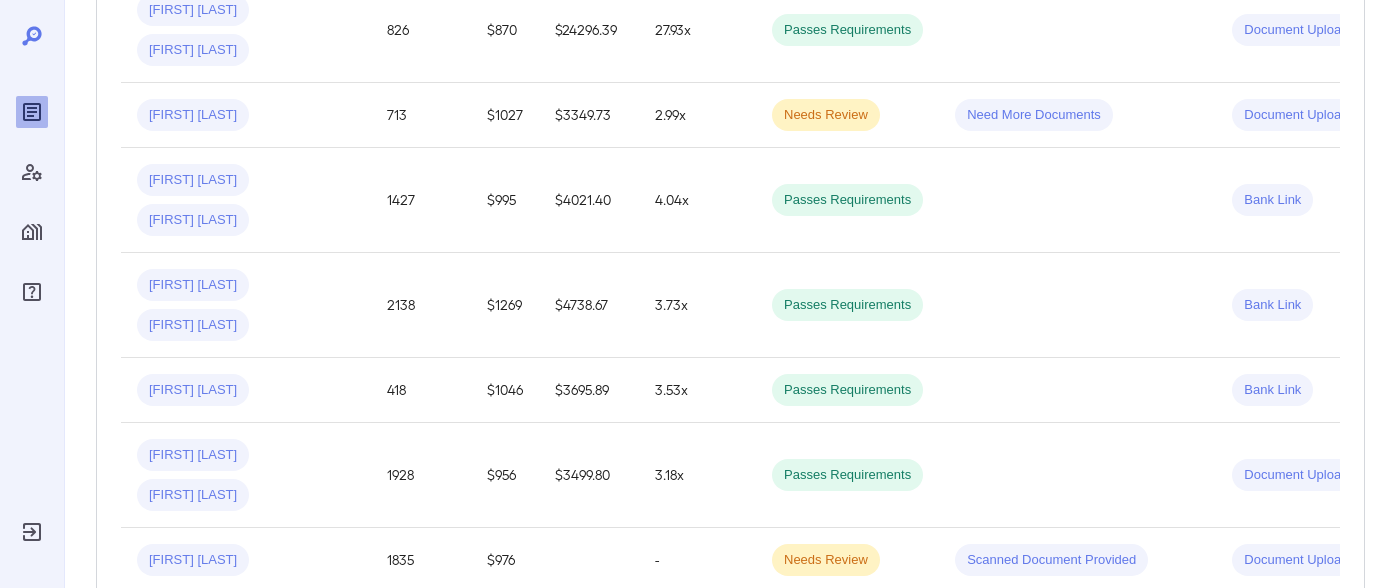 click on "[FIRST] [LAST] [FIRST] [LAST]" at bounding box center [246, 645] 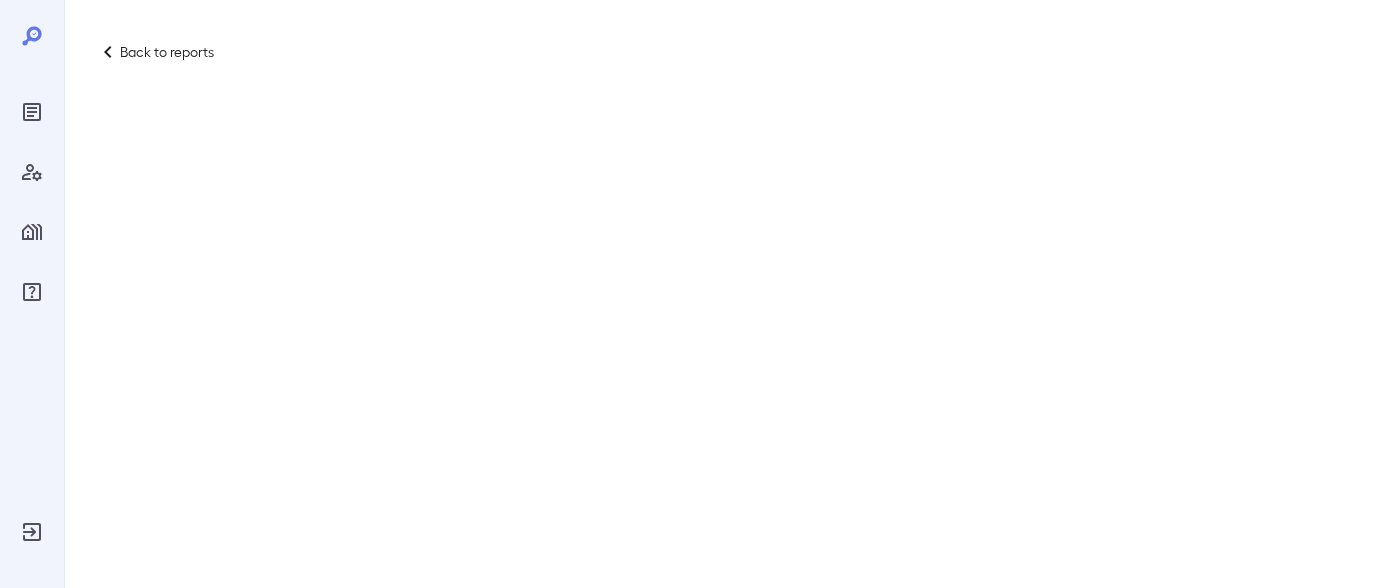 scroll, scrollTop: 0, scrollLeft: 0, axis: both 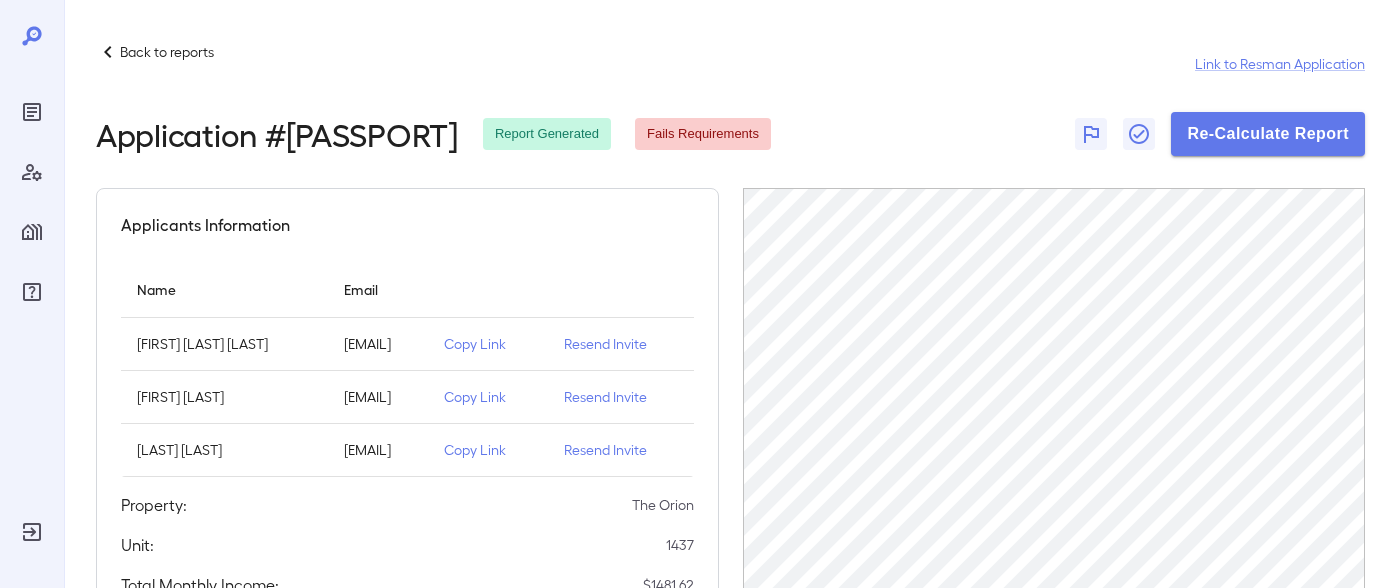 click on "Resend Invite" at bounding box center (621, 344) 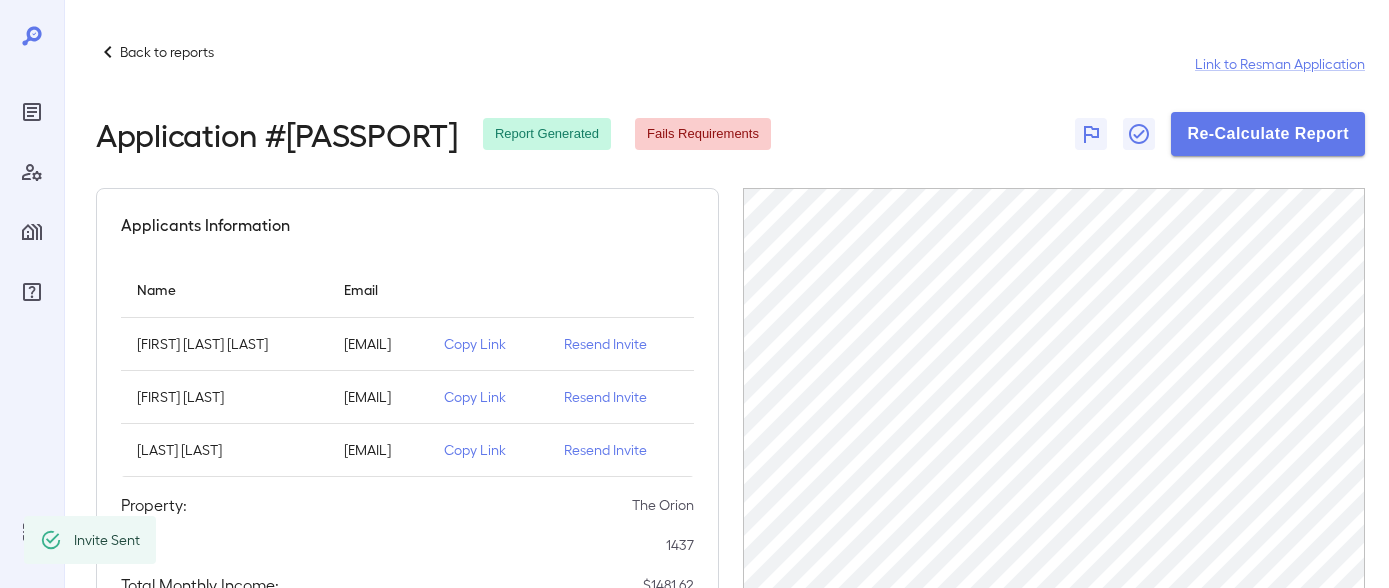 click on "Resend Invite" at bounding box center (621, 397) 